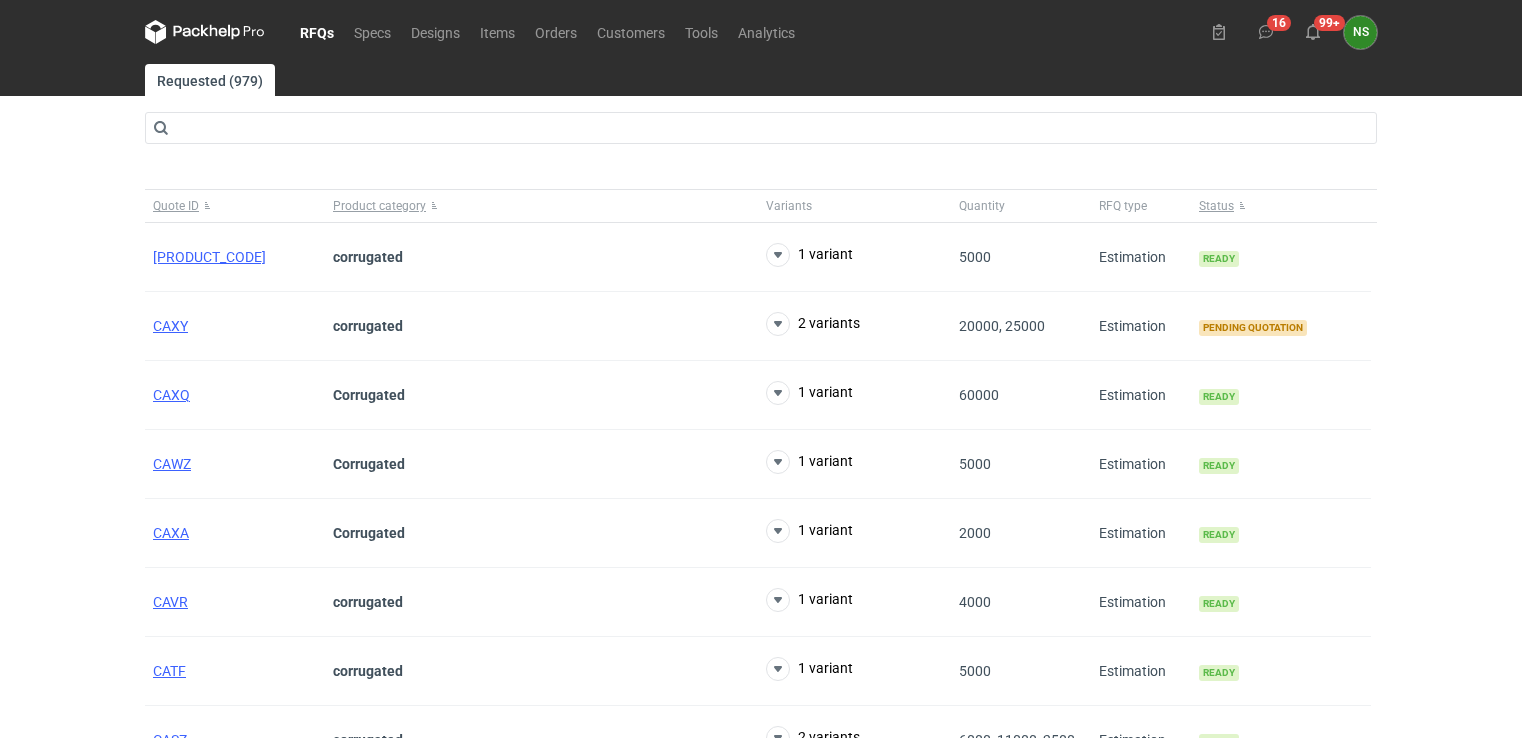 scroll, scrollTop: 0, scrollLeft: 0, axis: both 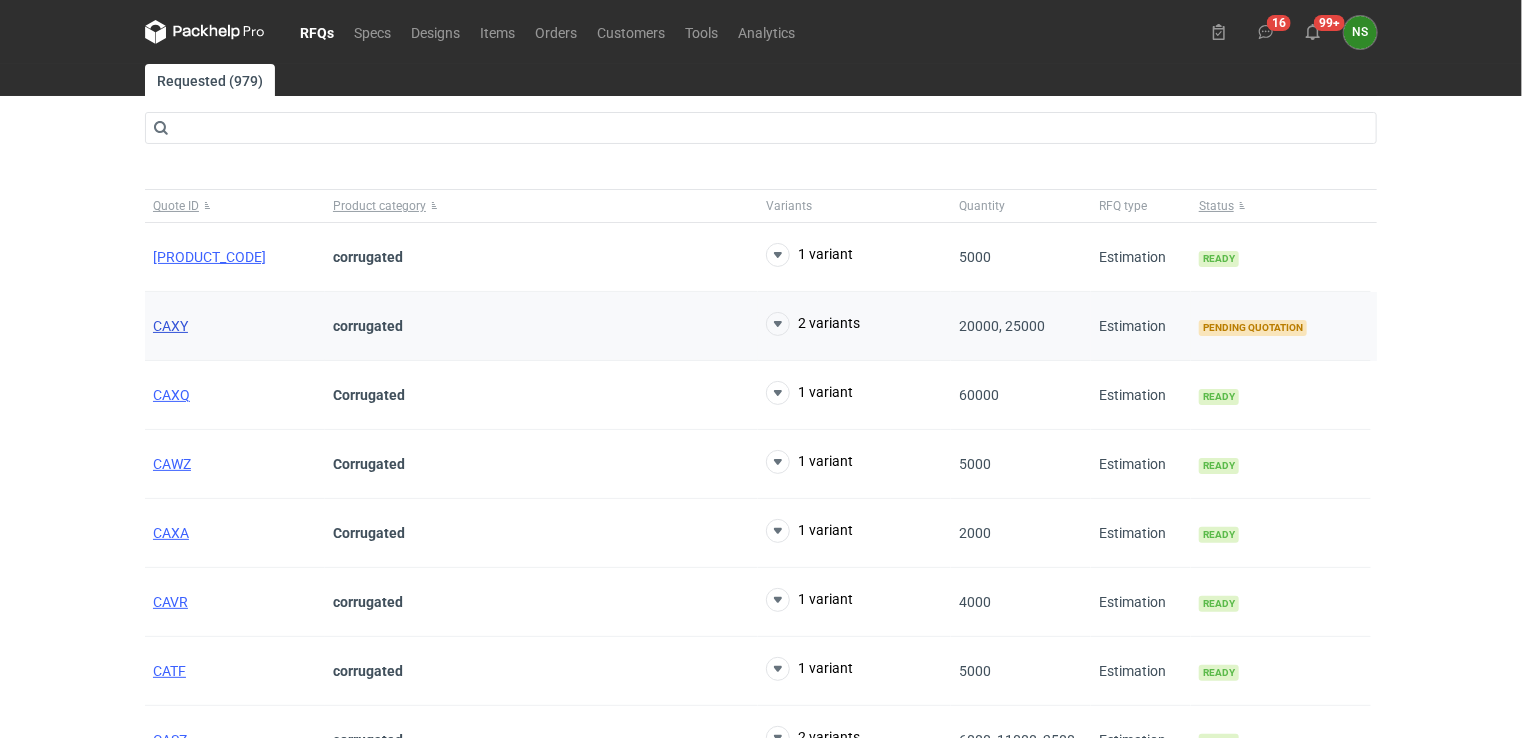 click on "CAXY" at bounding box center [170, 326] 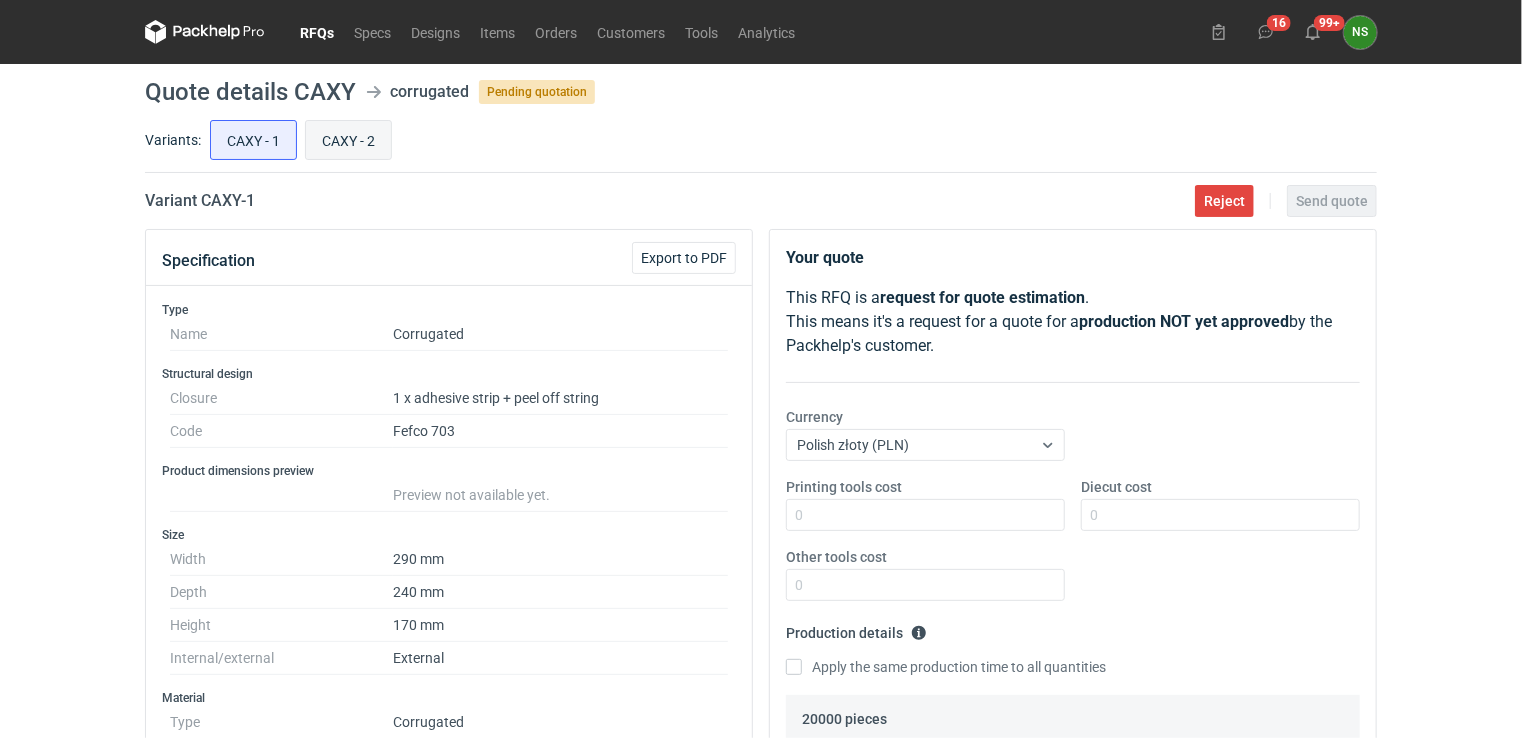 click on "CAXY - 2" at bounding box center [348, 140] 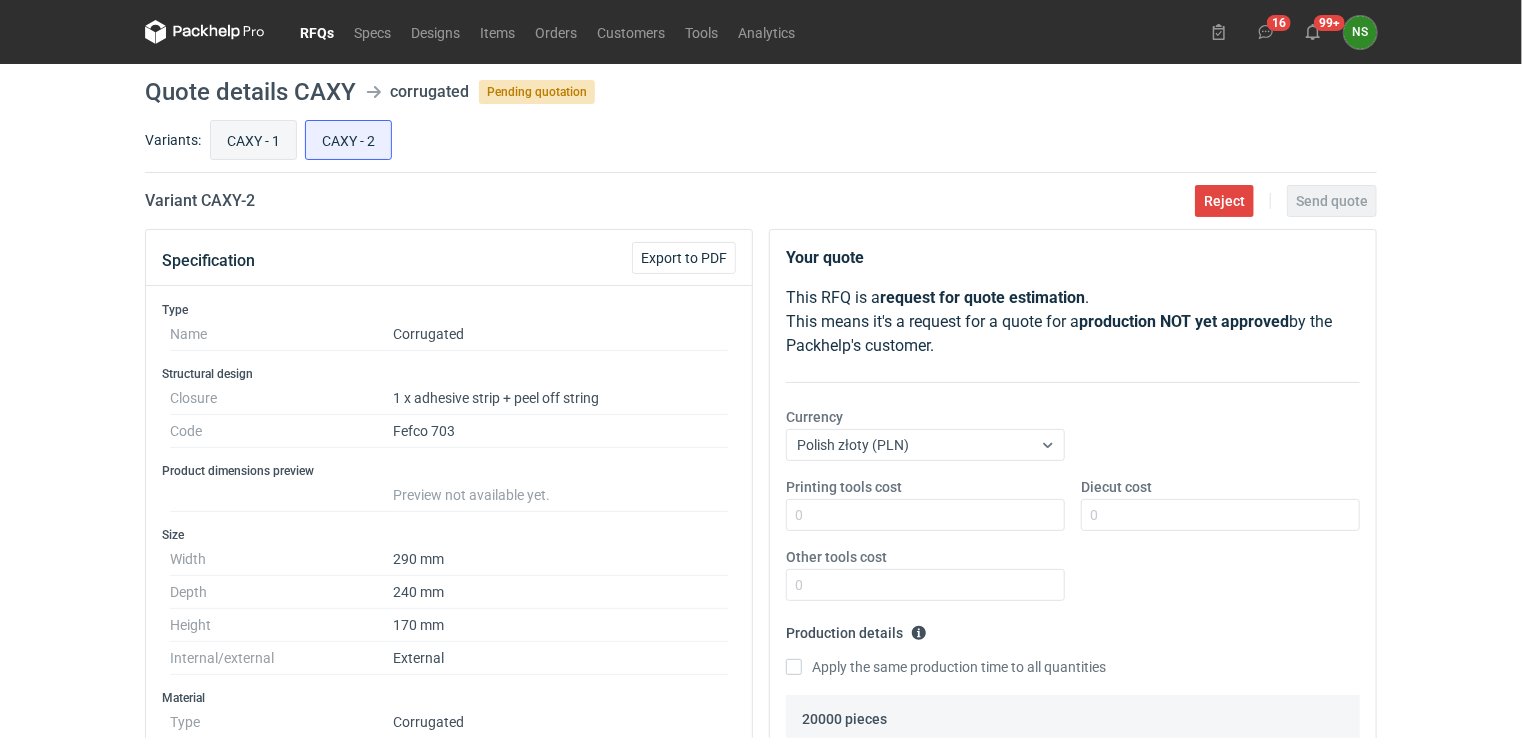 click on "CAXY - 1" at bounding box center [253, 140] 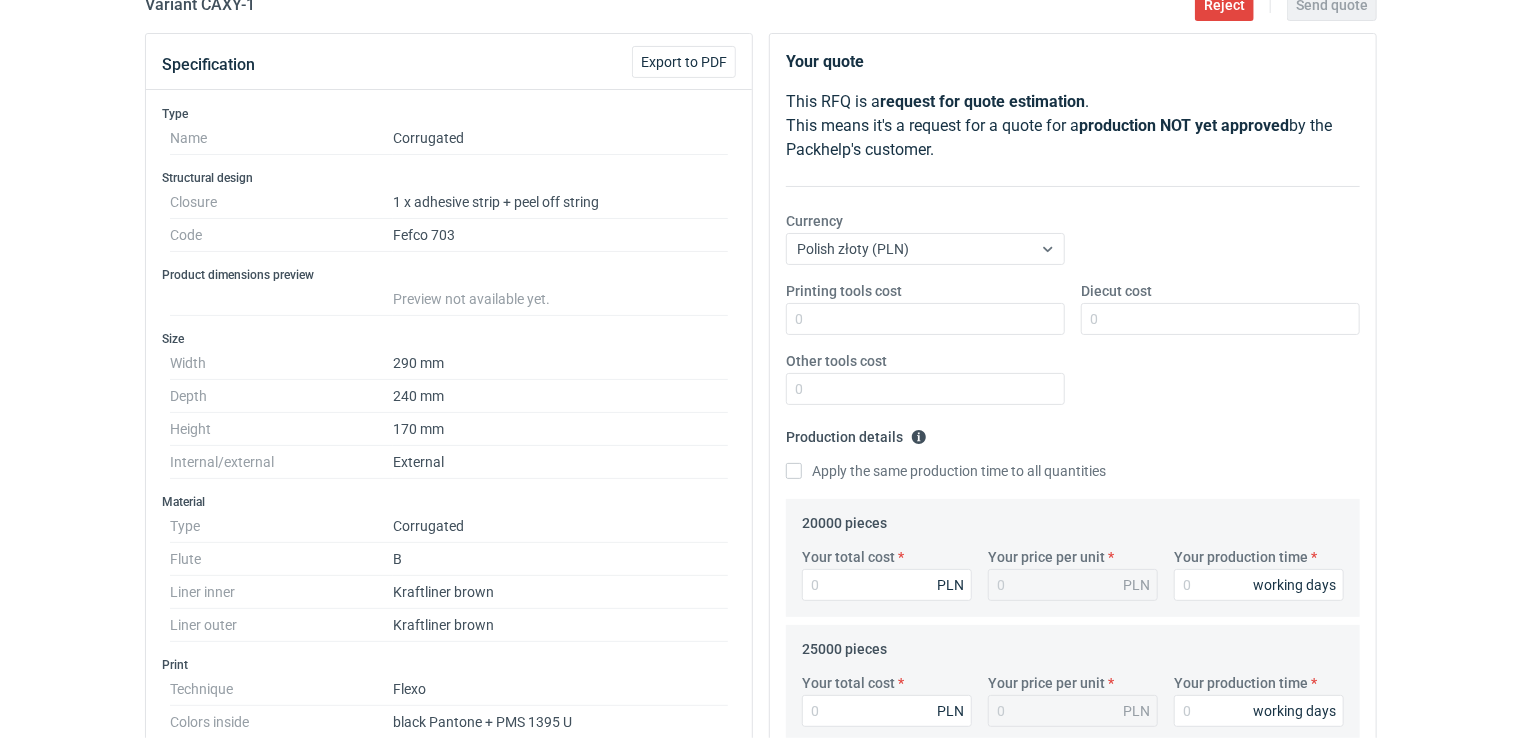 scroll, scrollTop: 200, scrollLeft: 0, axis: vertical 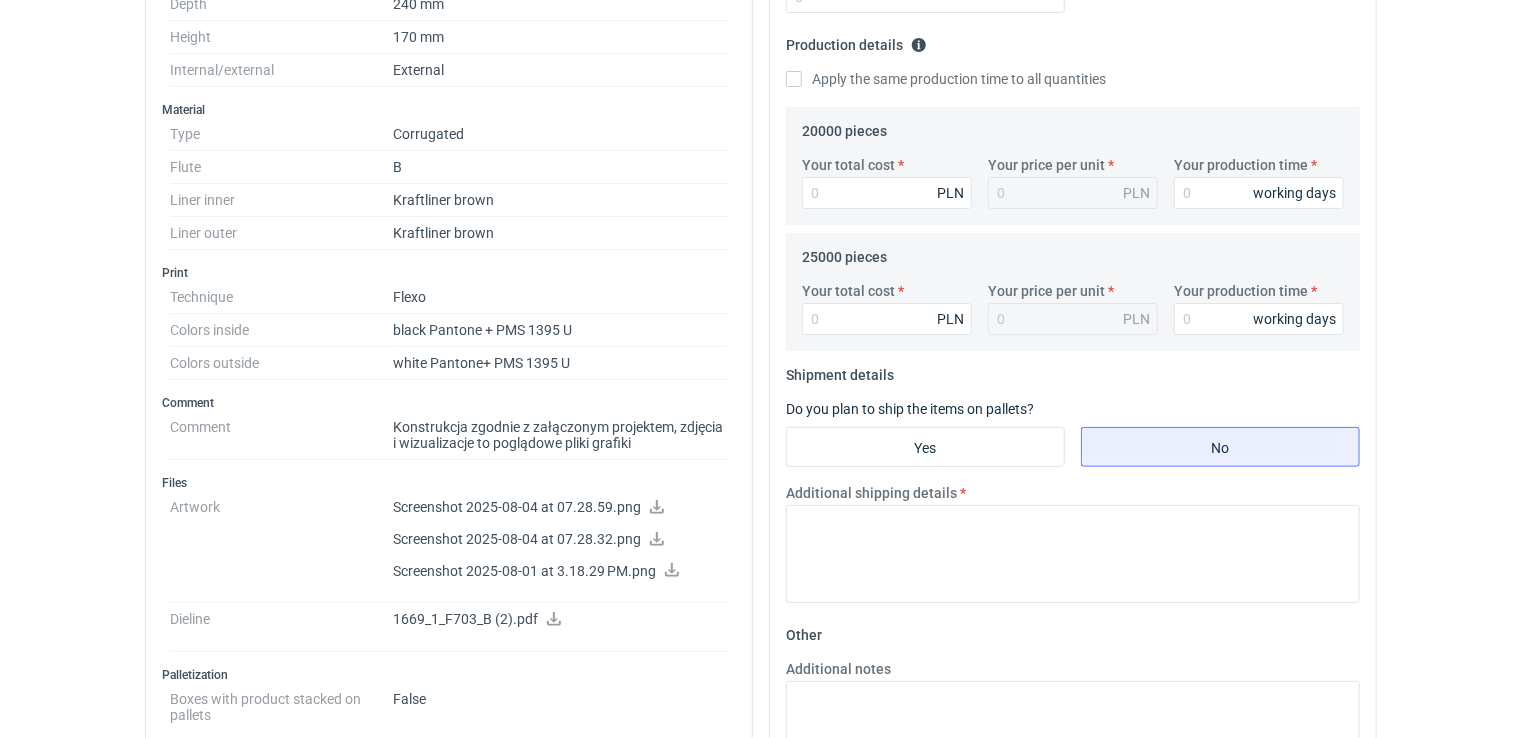 click 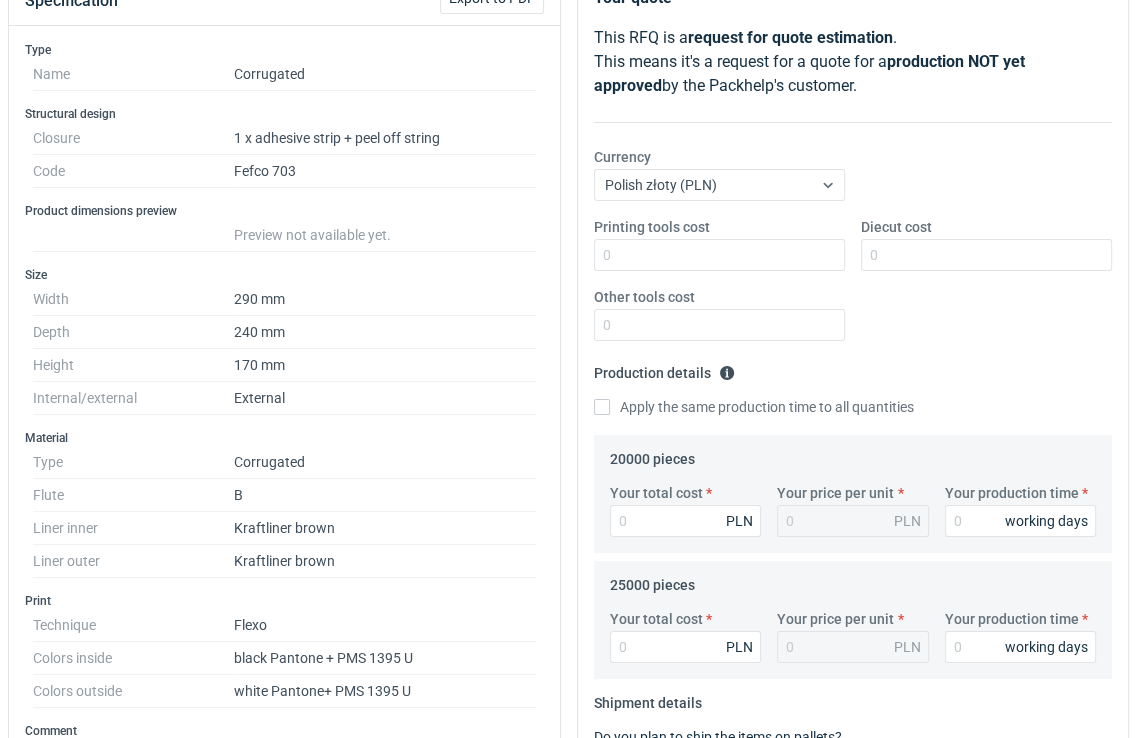 scroll, scrollTop: 154, scrollLeft: 0, axis: vertical 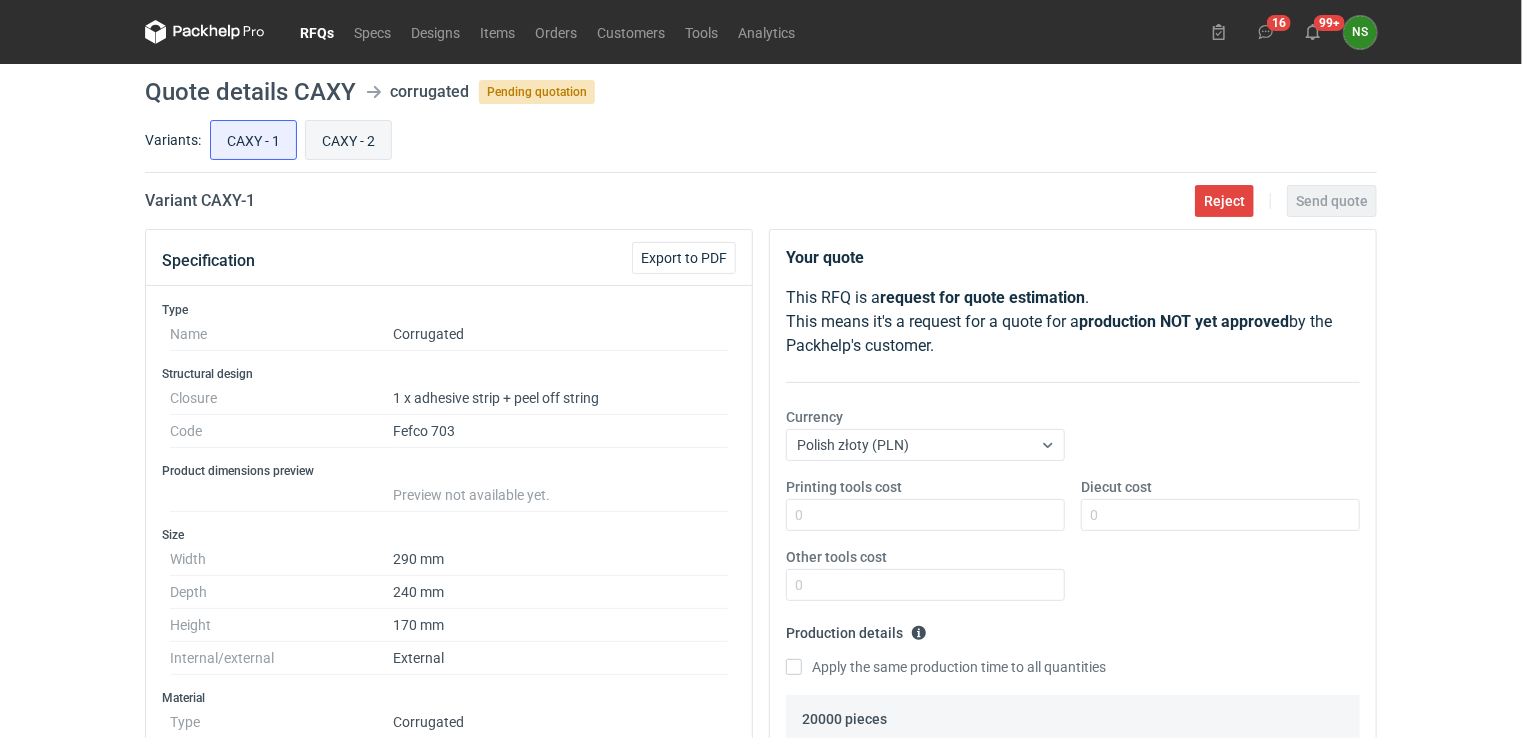 click on "CAXY - 2" at bounding box center [348, 140] 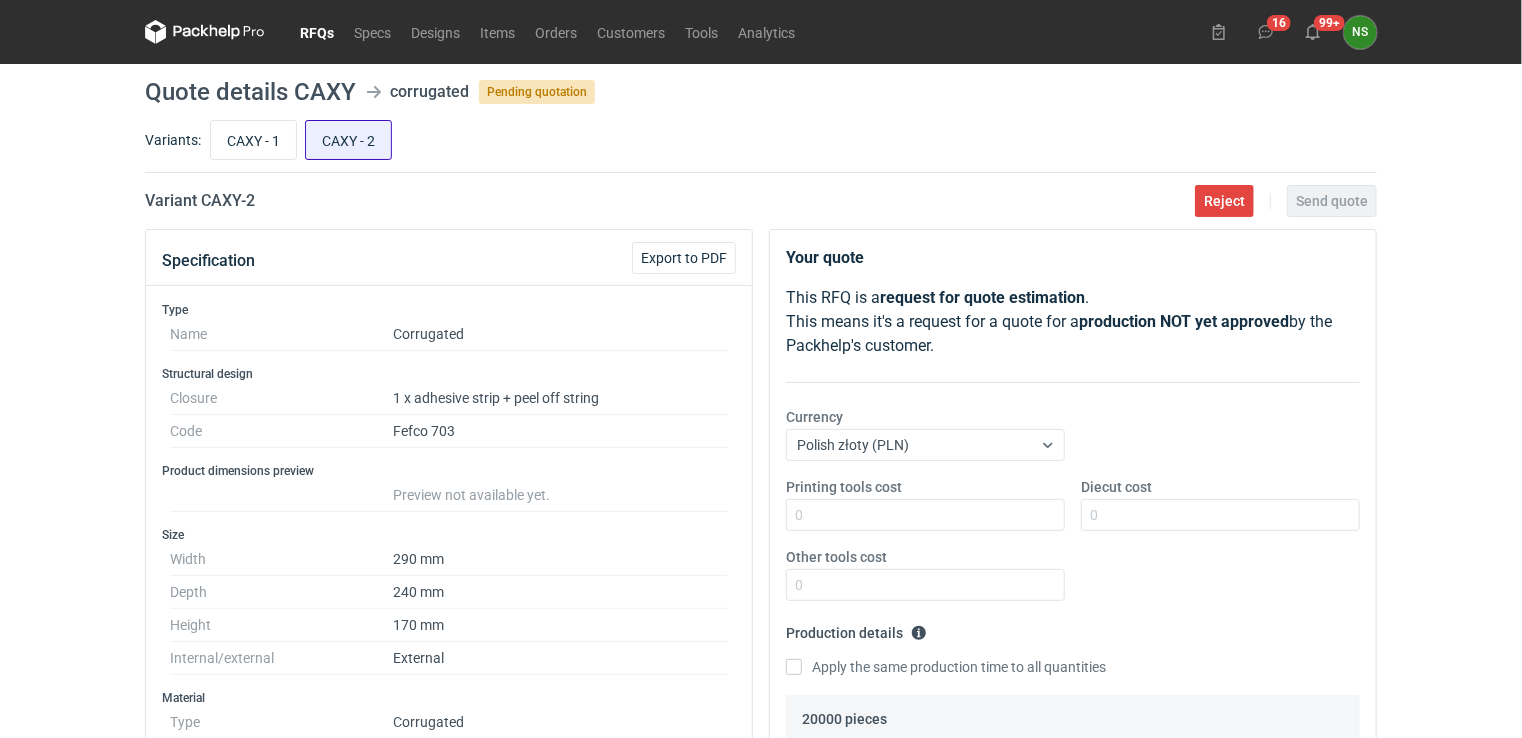 drag, startPoint x: 259, startPoint y: 141, endPoint x: 305, endPoint y: 143, distance: 46.043457 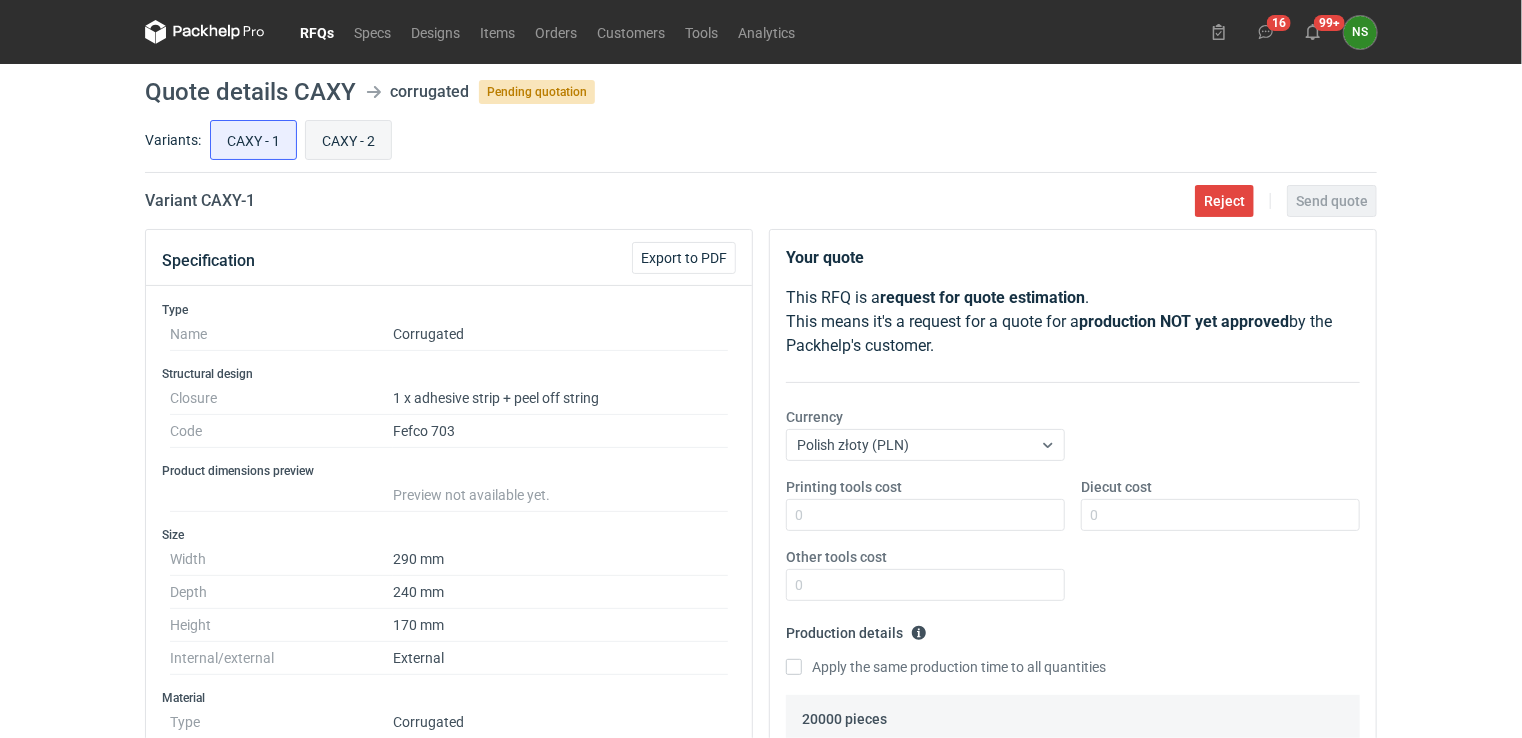 click on "CAXY - 2" at bounding box center (348, 140) 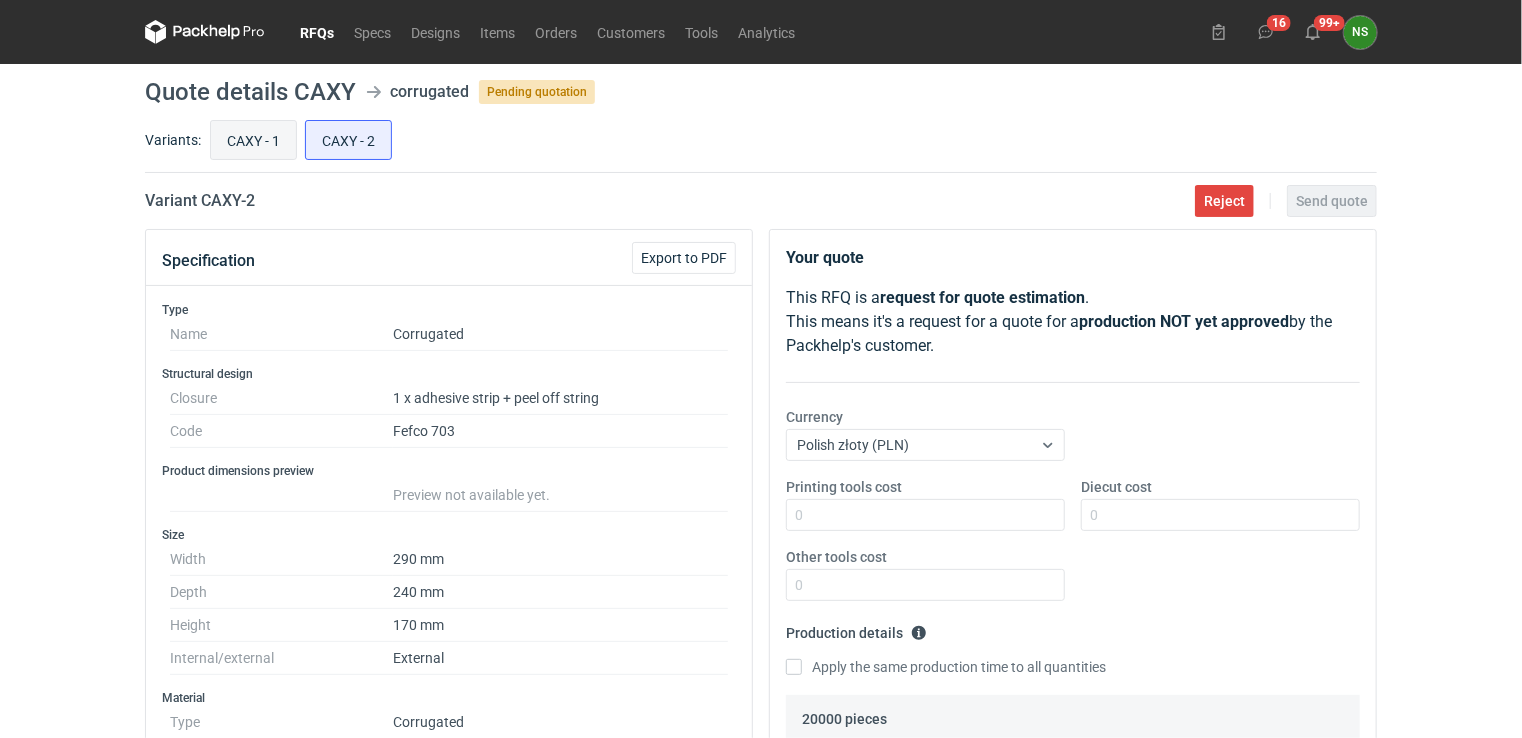 click on "CAXY - 1" at bounding box center [253, 140] 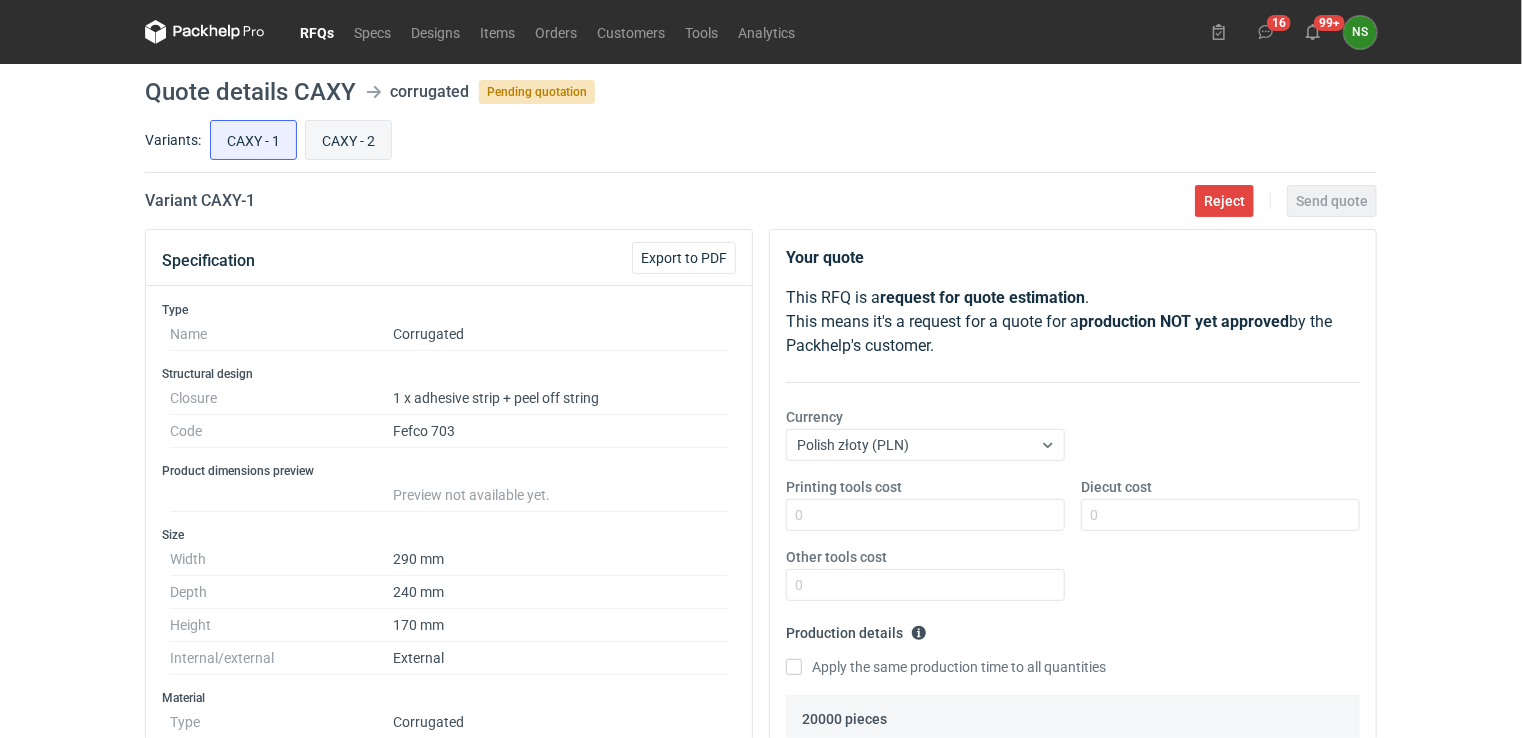 click on "CAXY - 2" at bounding box center (348, 140) 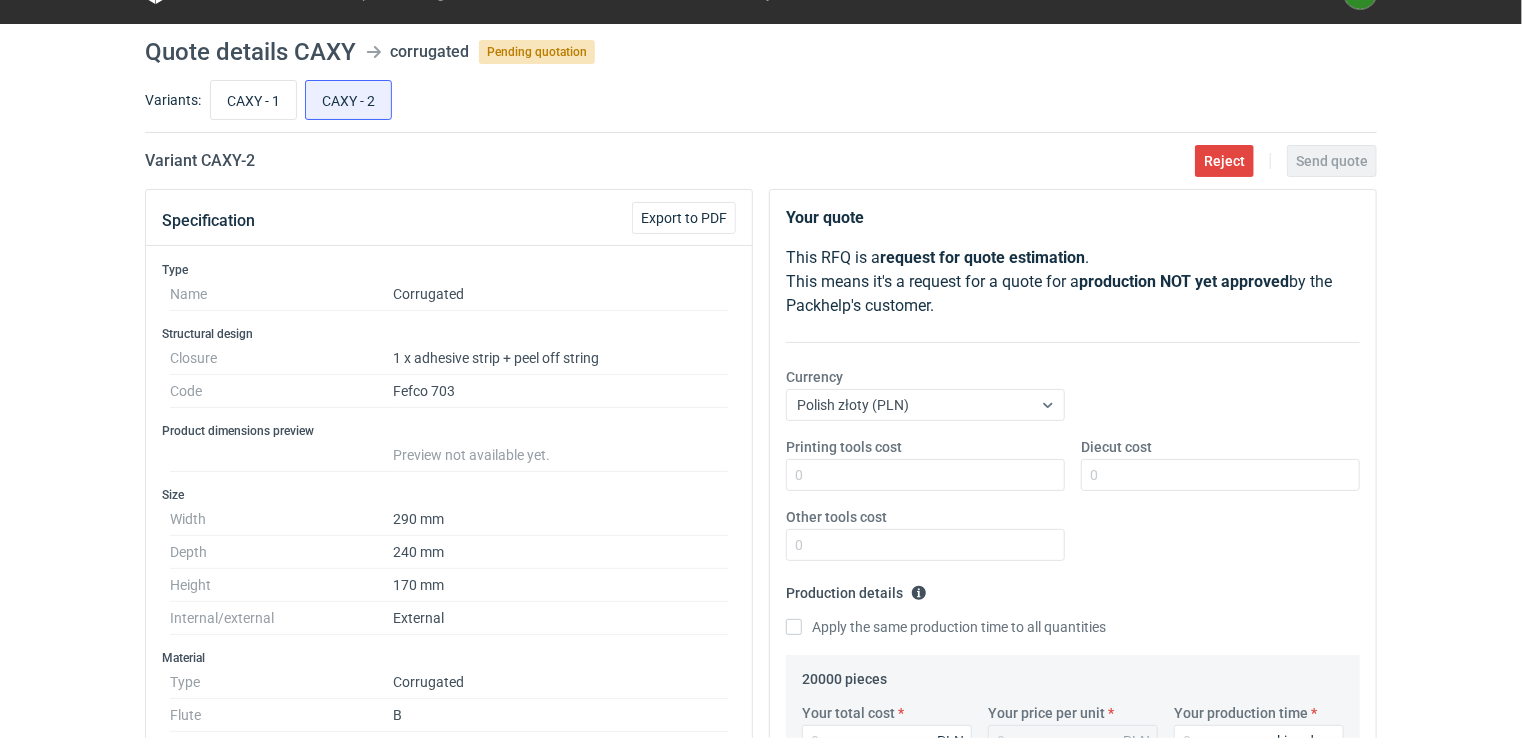 scroll, scrollTop: 0, scrollLeft: 0, axis: both 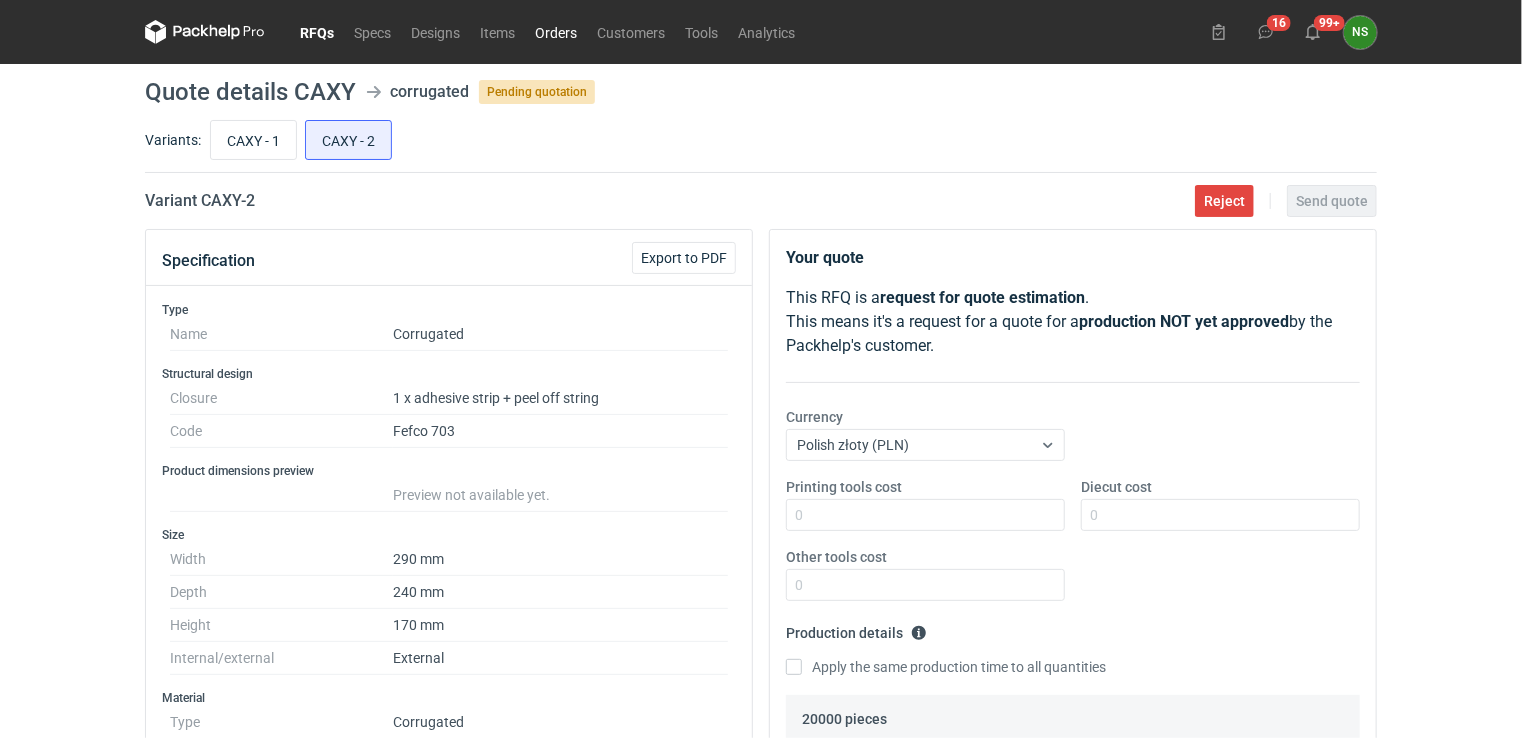 click on "Orders" at bounding box center (556, 32) 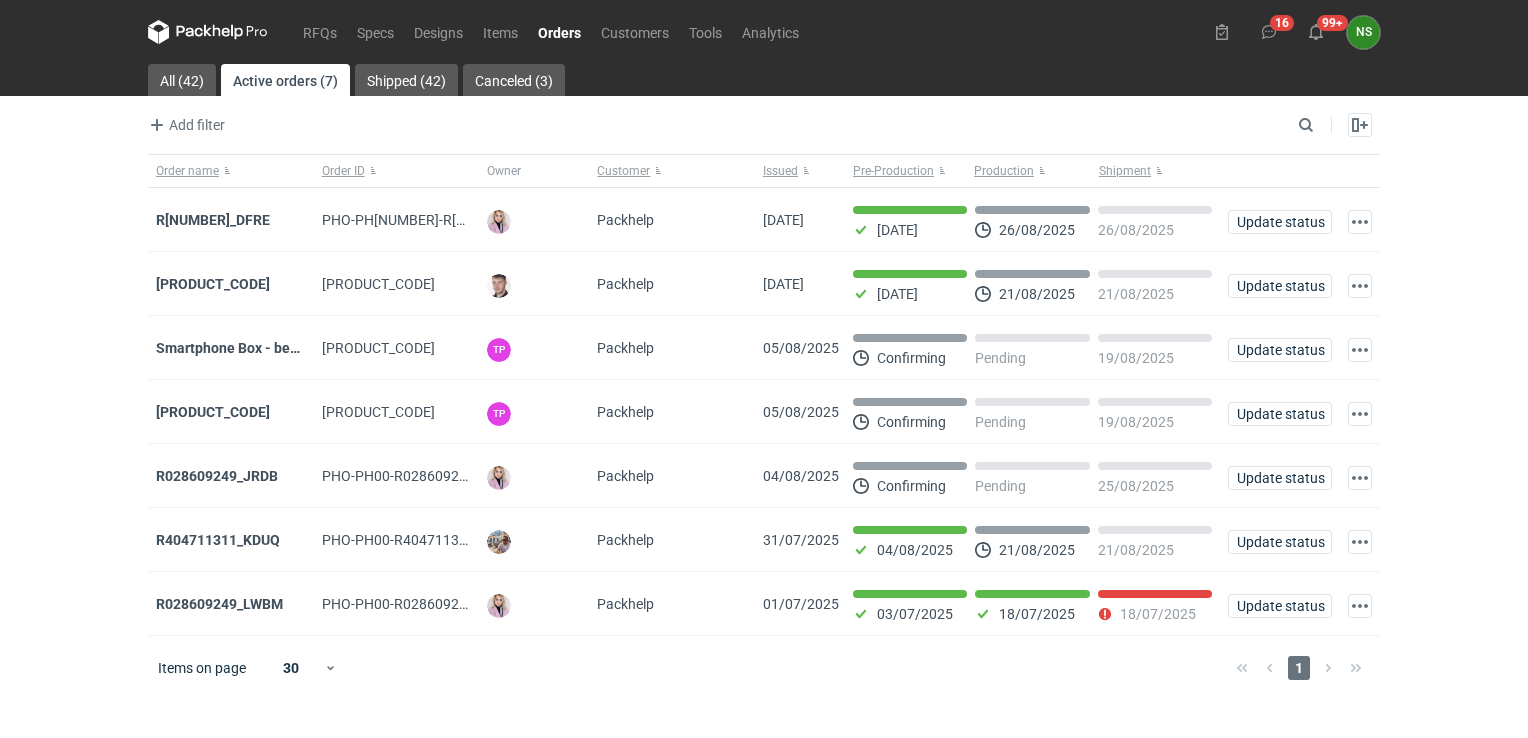 drag, startPoint x: 541, startPoint y: 31, endPoint x: 547, endPoint y: 43, distance: 13.416408 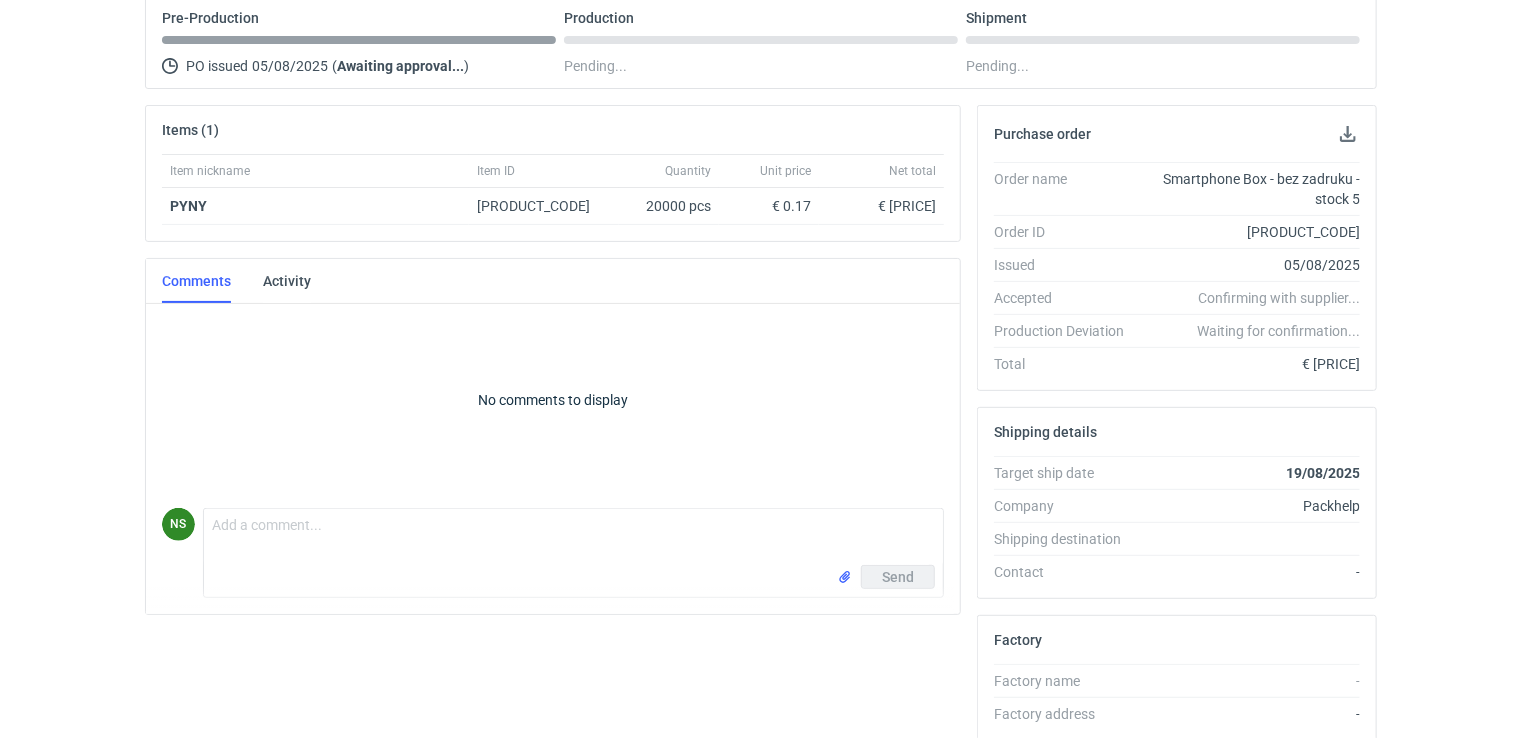scroll, scrollTop: 341, scrollLeft: 0, axis: vertical 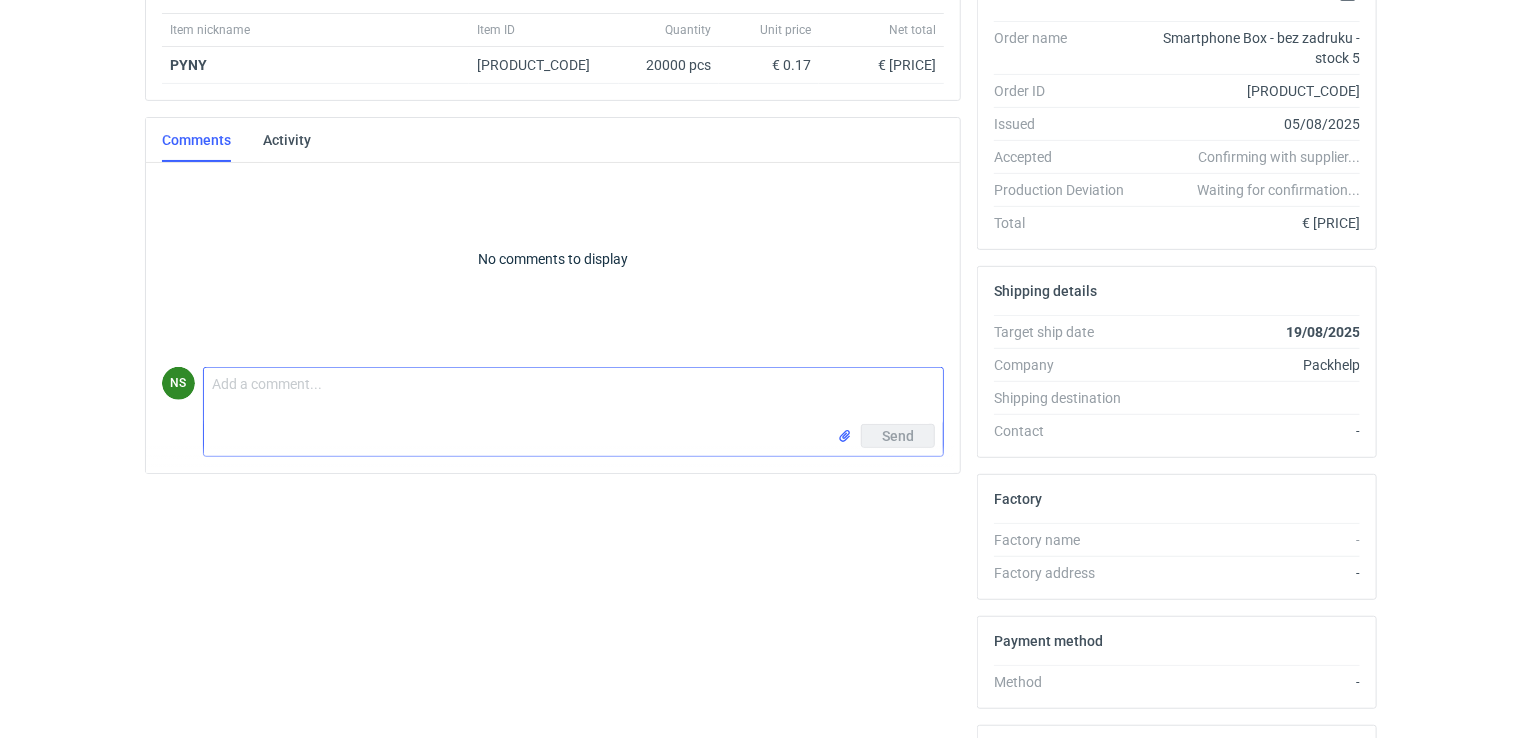 click on "Comment message" at bounding box center [573, 396] 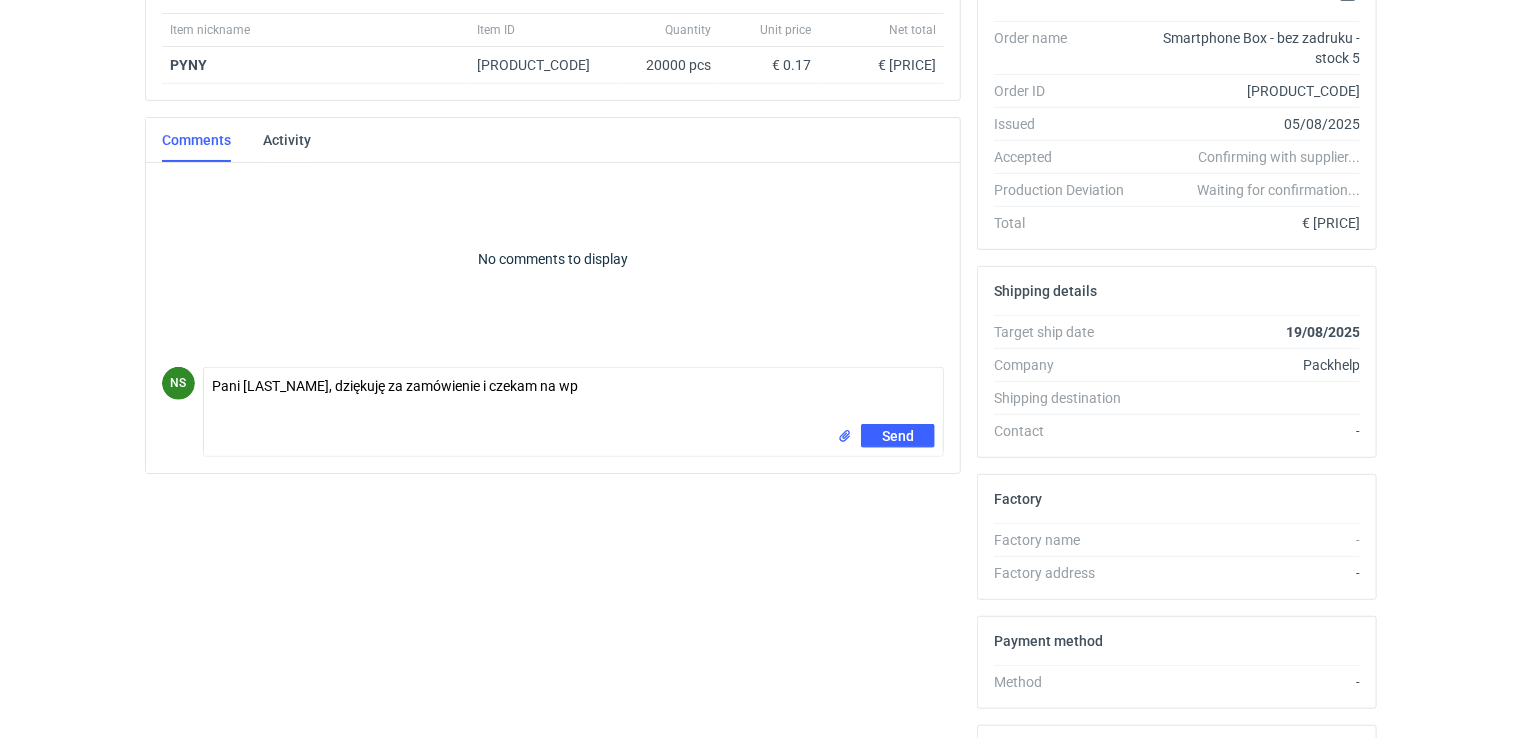click on "Items (1) Item nickname Item ID Quantity Unit price Net total [PRODUCT_CODE] 20000   pcs € [PRICE] Comments Activity No comments to display NS Comment message Pani [LAST], dziękuję za zamówienie i czekam na wp Send" at bounding box center (553, 432) 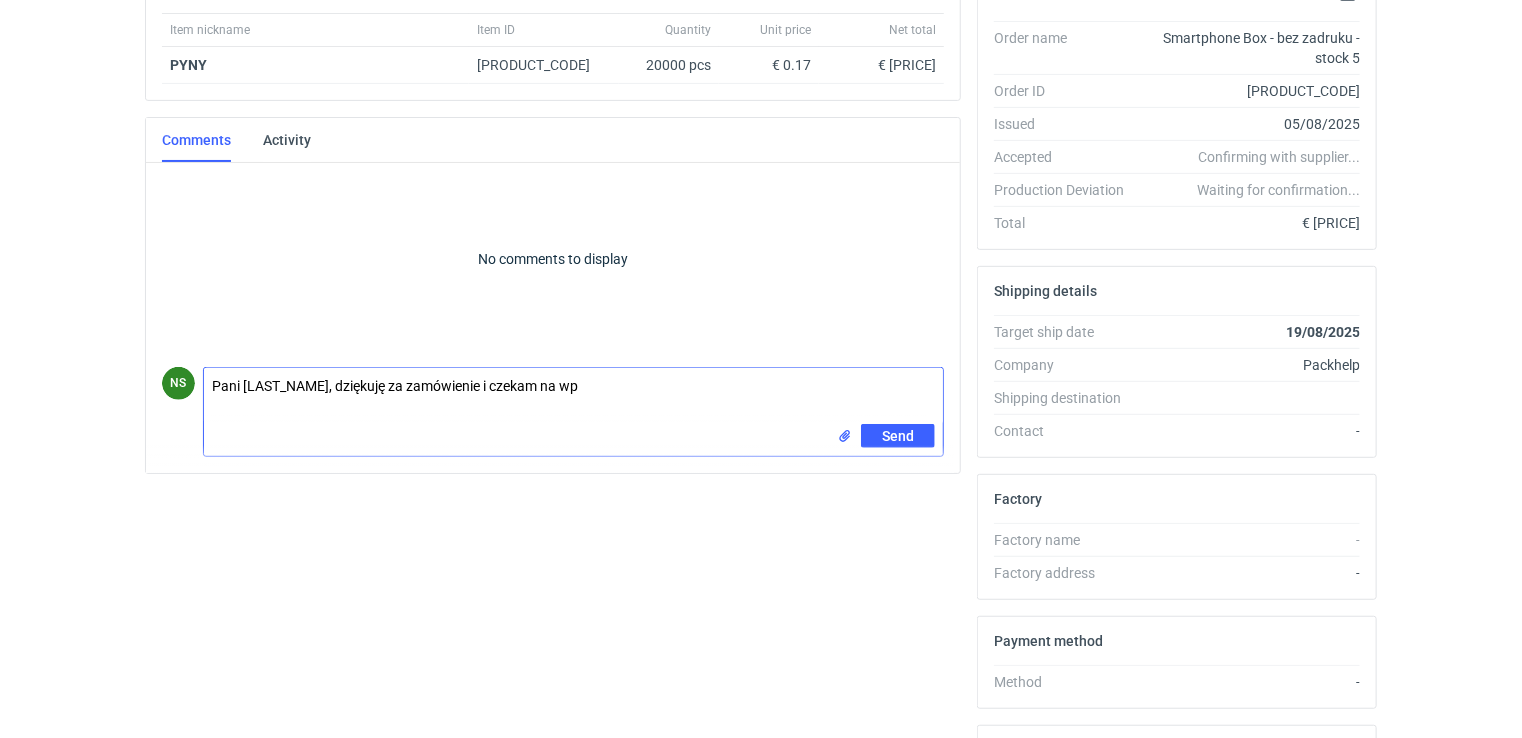 click on "Pani [LAST_NAME], dziękuję za zamówienie i czekam na wp" at bounding box center (573, 396) 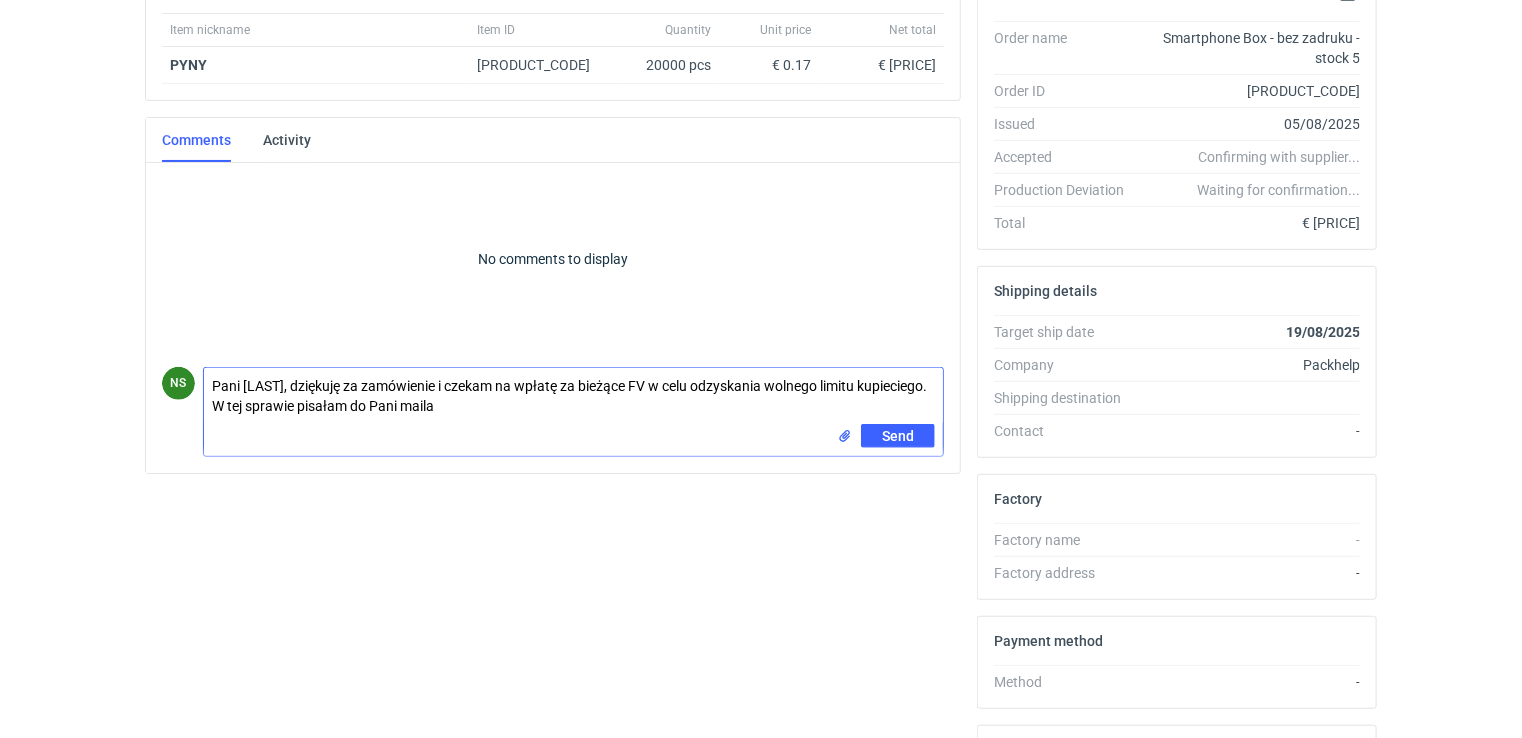 click on "Pani [LAST], dziękuję za zamówienie i czekam na wpłatę za bieżące FV w celu odzyskania wolnego limitu kupieciego. W tej sprawie pisałam do Pani maila" at bounding box center (573, 396) 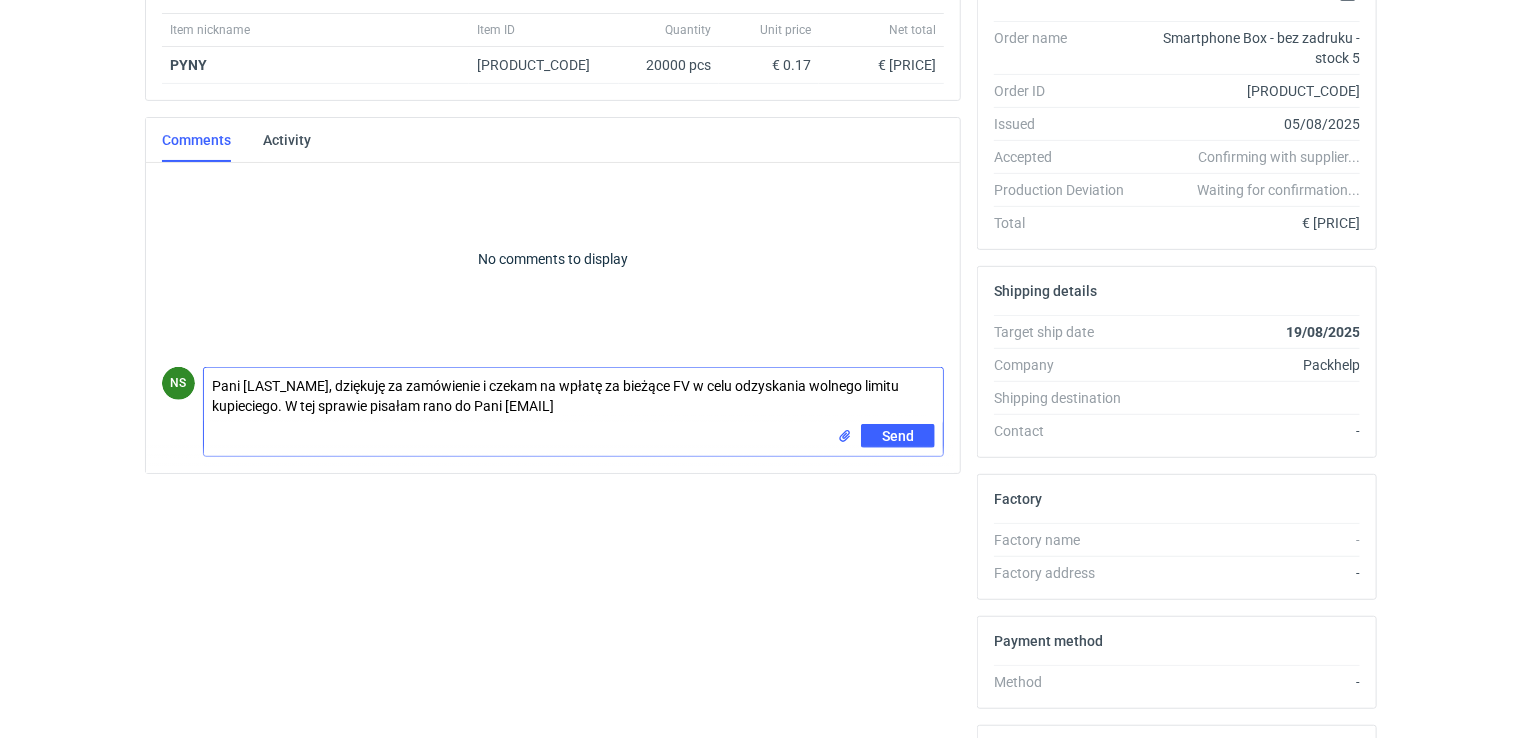 click on "Pani [LAST_NAME], dziękuję za zamówienie i czekam na wpłatę za bieżące FV w celu odzyskania wolnego limitu kupieciego. W tej sprawie pisałam rano do Pani [EMAIL]" at bounding box center [573, 396] 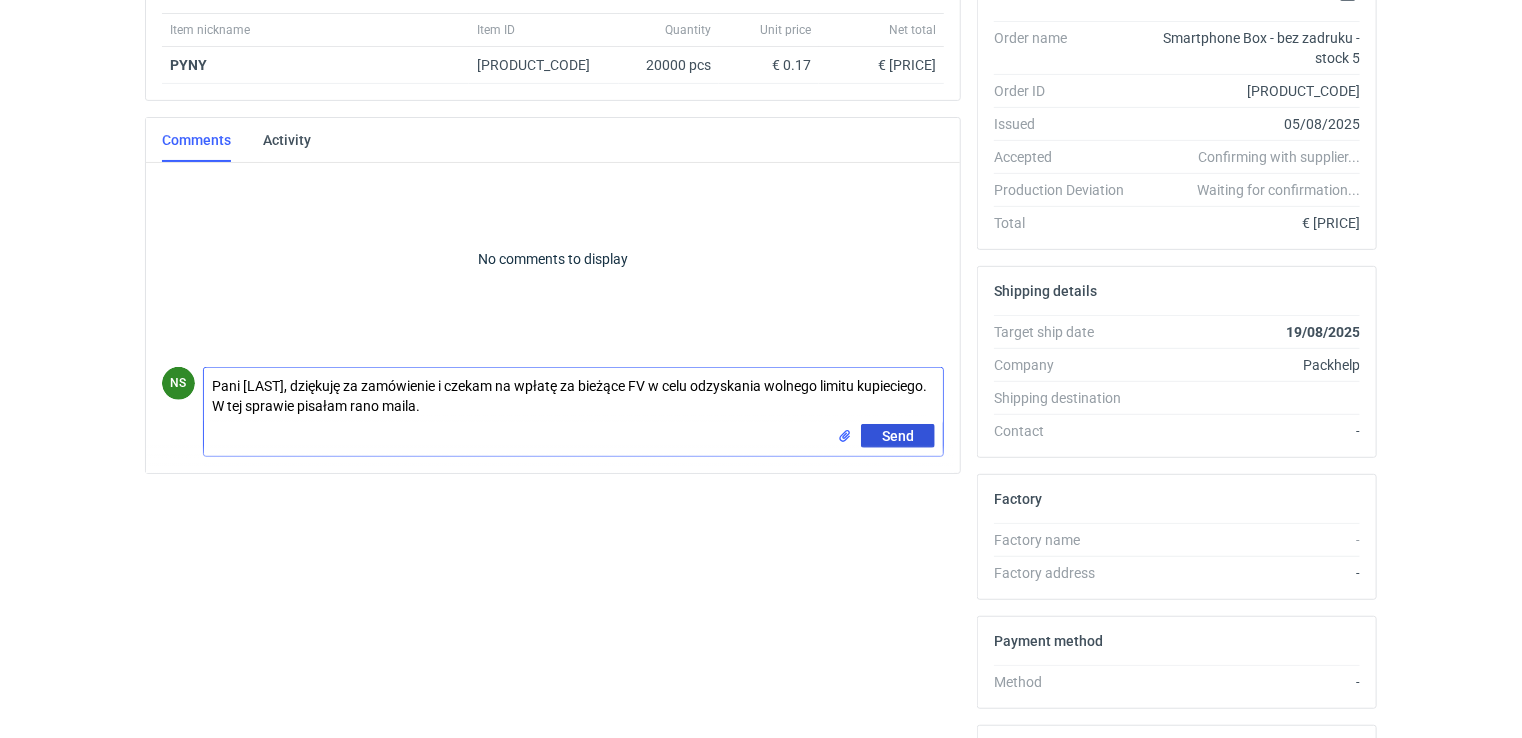 type on "Pani [LAST], dziękuję za zamówienie i czekam na wpłatę za bieżące FV w celu odzyskania wolnego limitu kupieciego. W tej sprawie pisałam rano maila." 